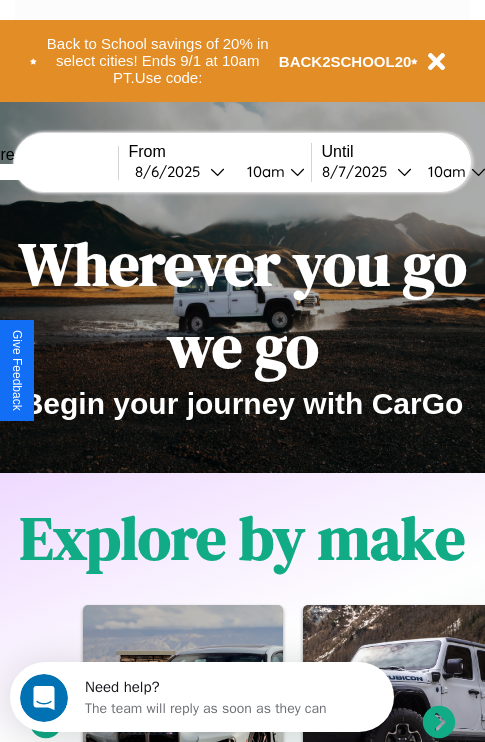 scroll, scrollTop: 0, scrollLeft: 0, axis: both 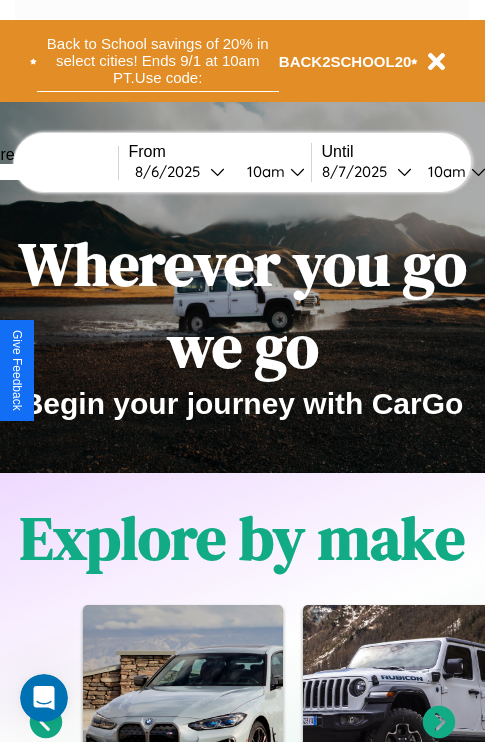 click on "Back to School savings of 20% in select cities! Ends 9/1 at 10am PT.  Use code:" at bounding box center (158, 61) 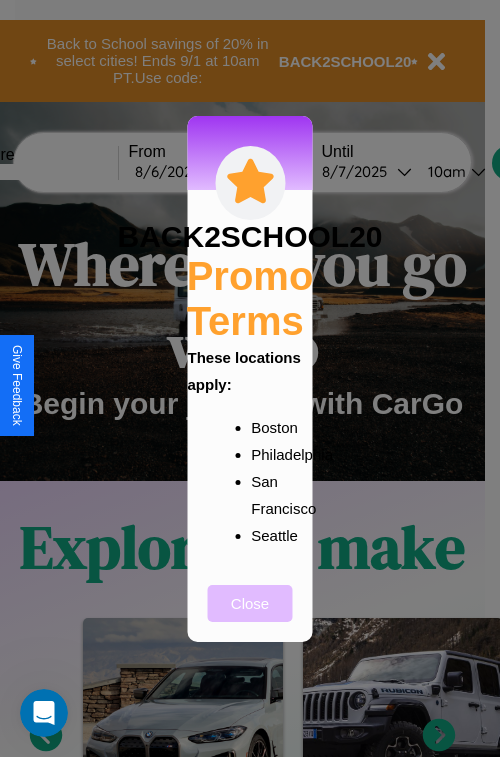 click on "Close" at bounding box center (250, 603) 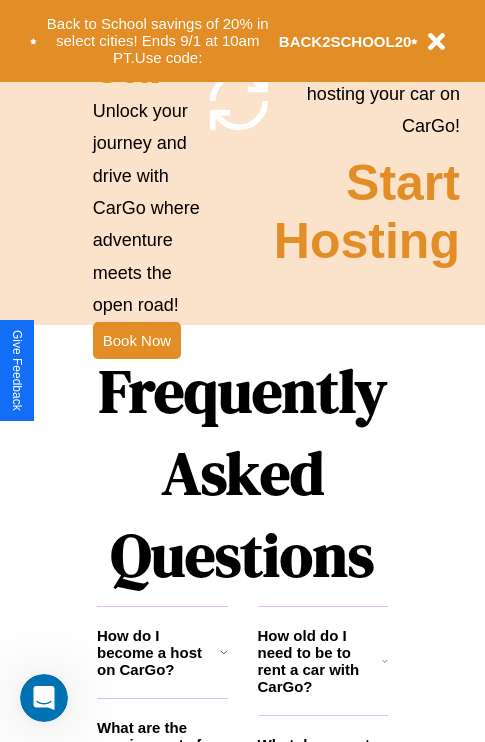scroll, scrollTop: 1947, scrollLeft: 0, axis: vertical 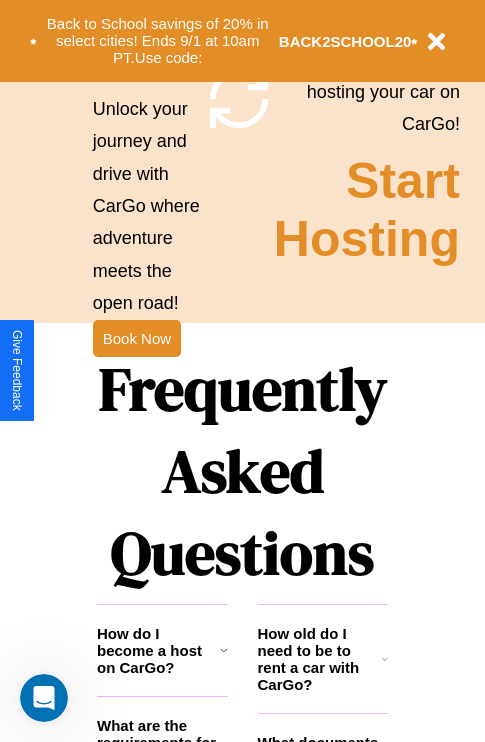 click on "Frequently Asked Questions" at bounding box center [242, 471] 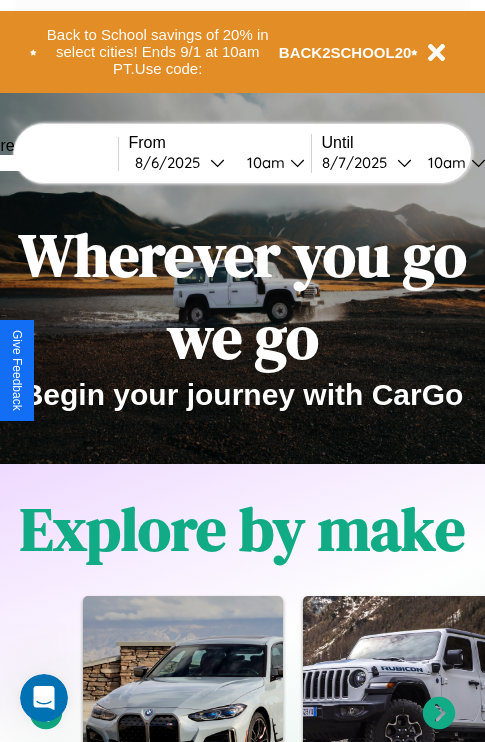 scroll, scrollTop: 0, scrollLeft: 0, axis: both 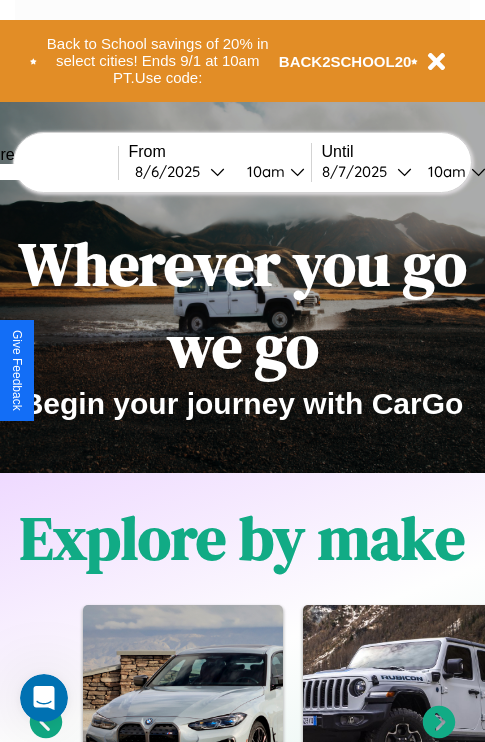 click at bounding box center [43, 172] 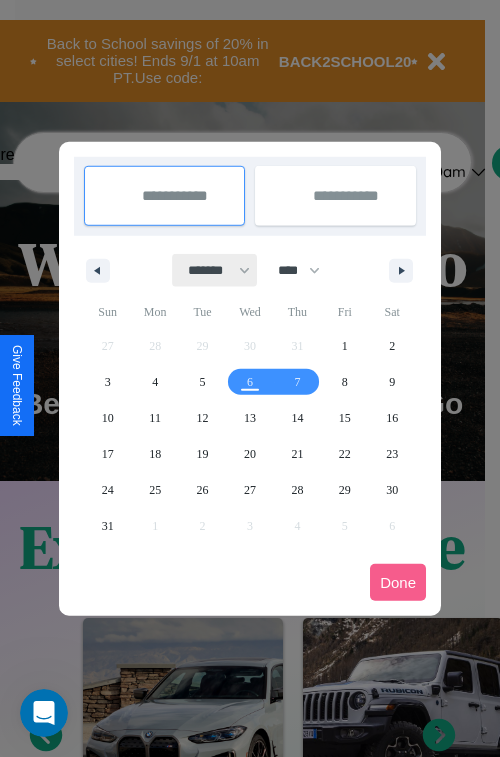 click on "******* ******** ***** ***** *** **** **** ****** ********* ******* ******** ********" at bounding box center [215, 270] 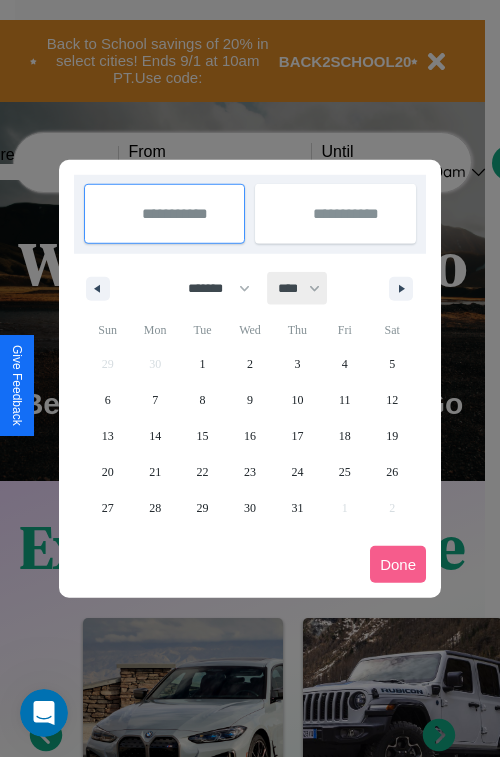click on "**** **** **** **** **** **** **** **** **** **** **** **** **** **** **** **** **** **** **** **** **** **** **** **** **** **** **** **** **** **** **** **** **** **** **** **** **** **** **** **** **** **** **** **** **** **** **** **** **** **** **** **** **** **** **** **** **** **** **** **** **** **** **** **** **** **** **** **** **** **** **** **** **** **** **** **** **** **** **** **** **** **** **** **** **** **** **** **** **** **** **** **** **** **** **** **** **** **** **** **** **** **** **** **** **** **** **** **** **** **** **** **** **** **** **** **** **** **** **** **** ****" at bounding box center (298, 288) 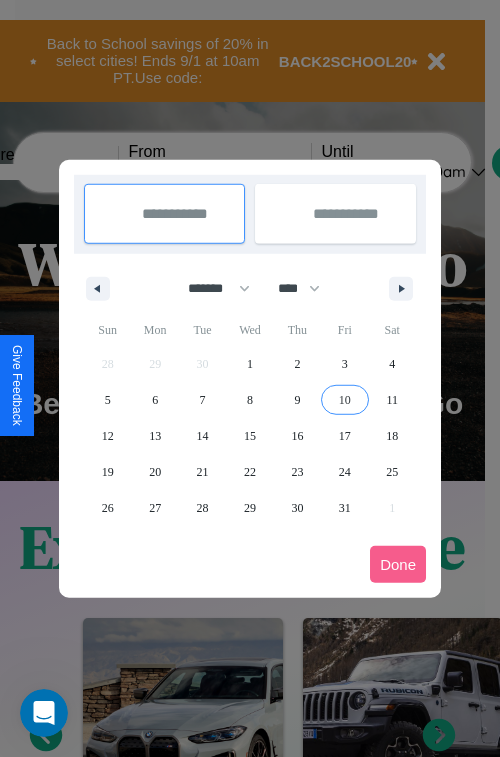 click on "10" at bounding box center (345, 400) 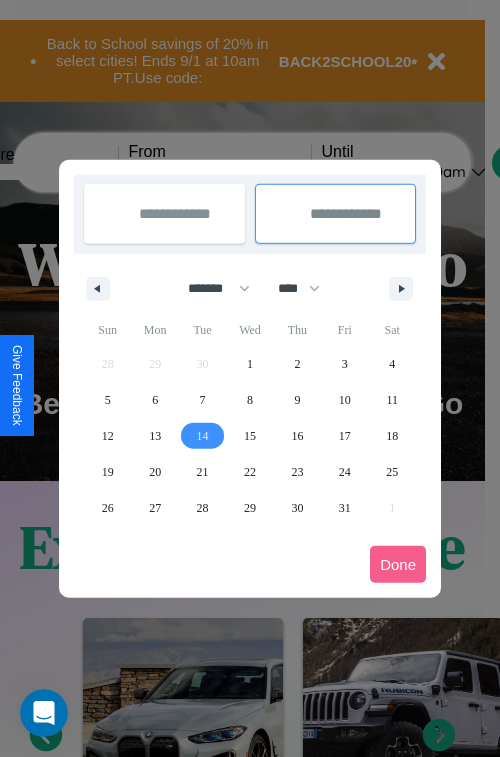 click on "14" at bounding box center (203, 436) 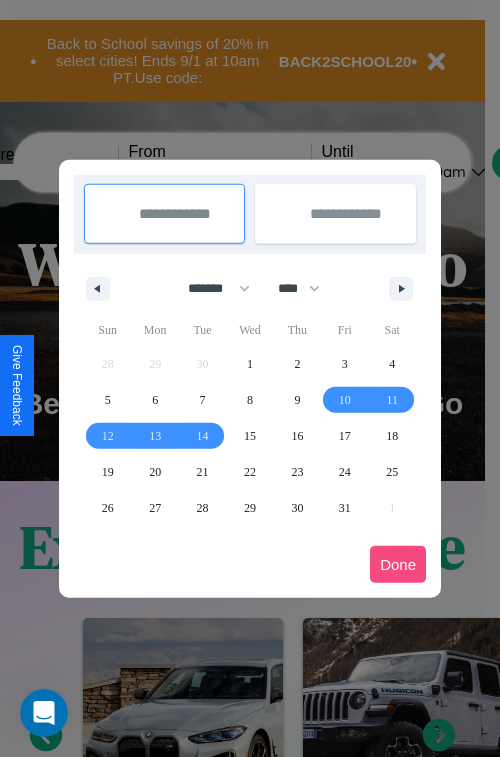click on "Done" at bounding box center (398, 564) 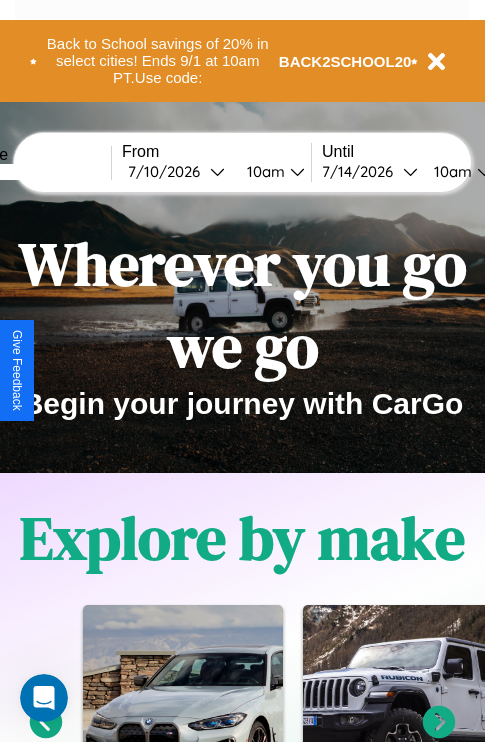 scroll, scrollTop: 0, scrollLeft: 74, axis: horizontal 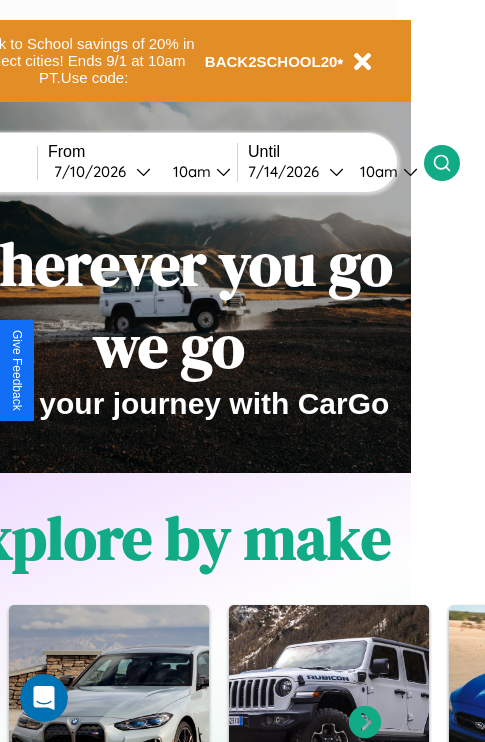 click 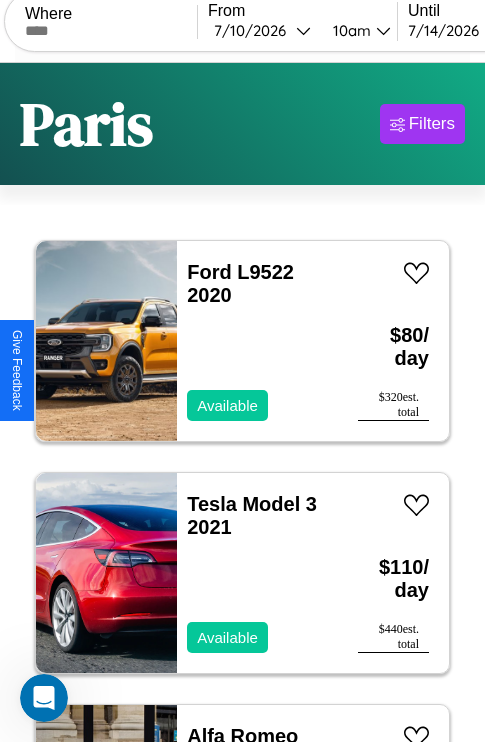 scroll, scrollTop: 95, scrollLeft: 0, axis: vertical 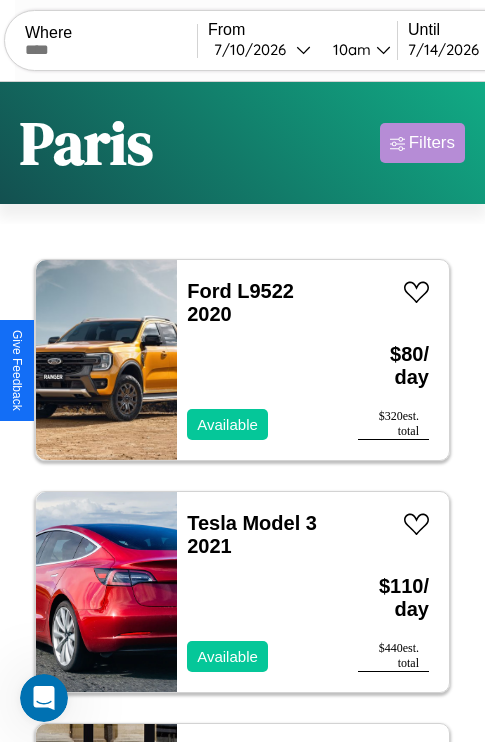 click on "Filters" at bounding box center (432, 143) 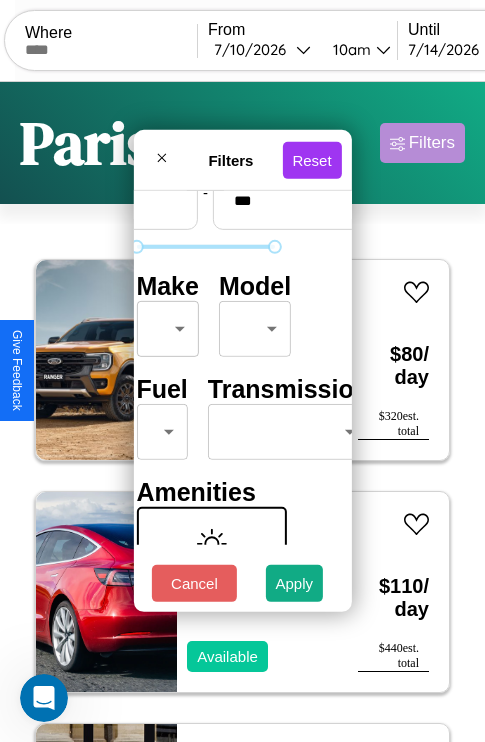 scroll, scrollTop: 162, scrollLeft: 63, axis: both 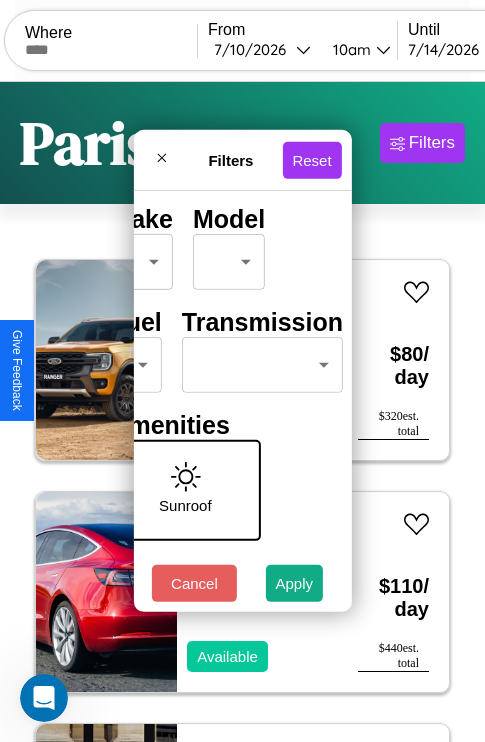 click on "CarGo Where From [DATE] [TIME] Until [DATE] [TIME] Become a Host Login Sign Up [CITY] Filters 42  cars in this area These cars can be picked up in this city. Ford   L9522   2020 Available $ 80  / day $ 320  est. total Tesla   Model 3   2021 Available $ 110  / day $ 440  est. total Alfa Romeo   4C   2018 Available $ 140  / day $ 560  est. total Ferrari   Portofino   2016 Available $ 60  / day $ 240  est. total BMW   335is   2014 Available $ 170  / day $ 680  est. total Honda   CRF450L   2014 Available $ 110  / day $ 440  est. total Mercedes   190   2016 Available $ 40  / day $ 160  est. total Lexus   UX   2023 Available $ 60  / day $ 240  est. total GMC   WHL   2016 Available $ 70  / day $ 280  est. total Audi   A3   2019 Unavailable $ 90  / day $ 360  est. total Volvo   NR   2014 Available $ 60  / day $ 240  est. total Audi   RS 6   2024 Unavailable $ 120  / day $ 480  est. total Lexus   LS   2016 Available $ 180  / day $ 720  est. total Buick   Envision   2018 Available $ 70  / day $ 280  est. total" at bounding box center [242, 412] 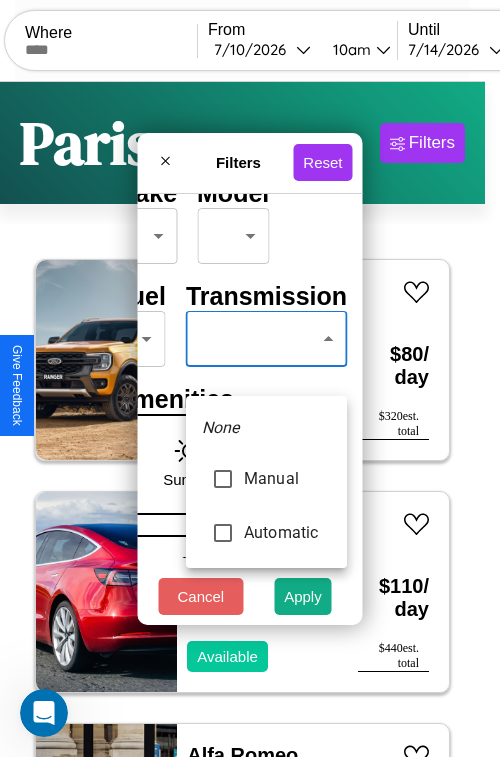 type on "*********" 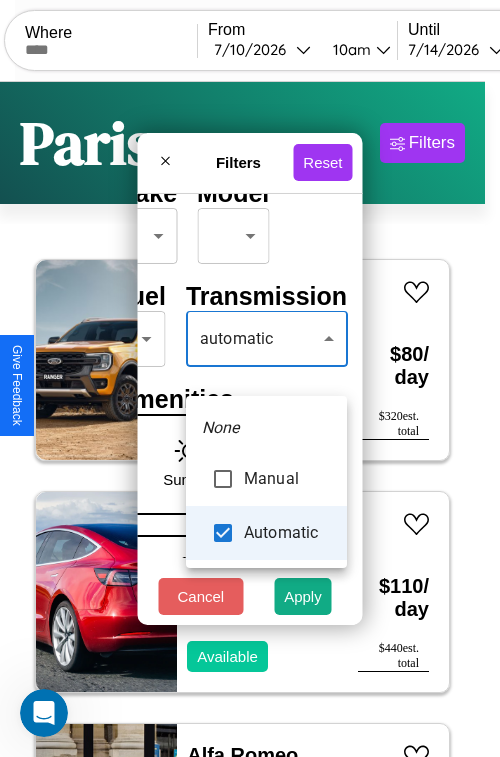 click at bounding box center (250, 378) 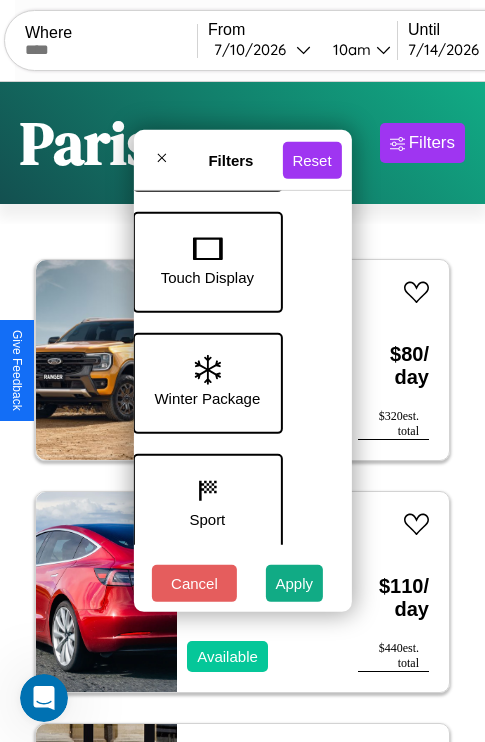 scroll, scrollTop: 651, scrollLeft: 40, axis: both 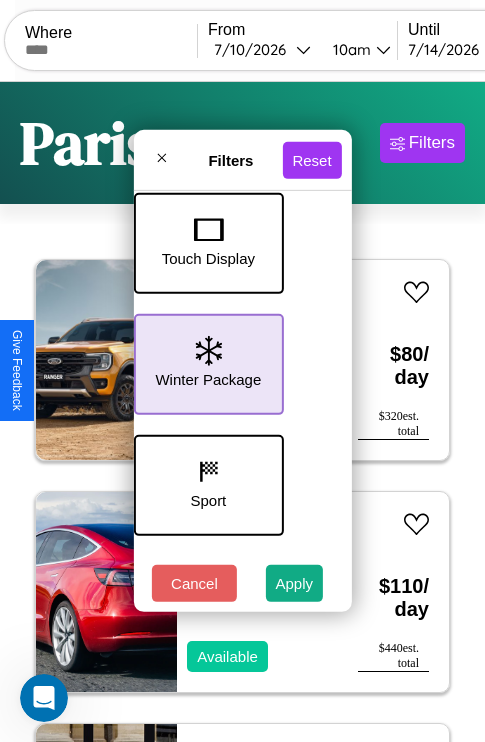 click 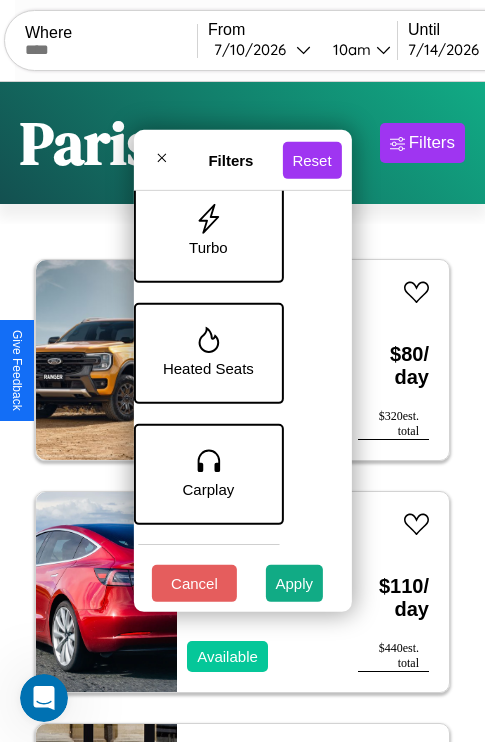 scroll, scrollTop: 1256, scrollLeft: 40, axis: both 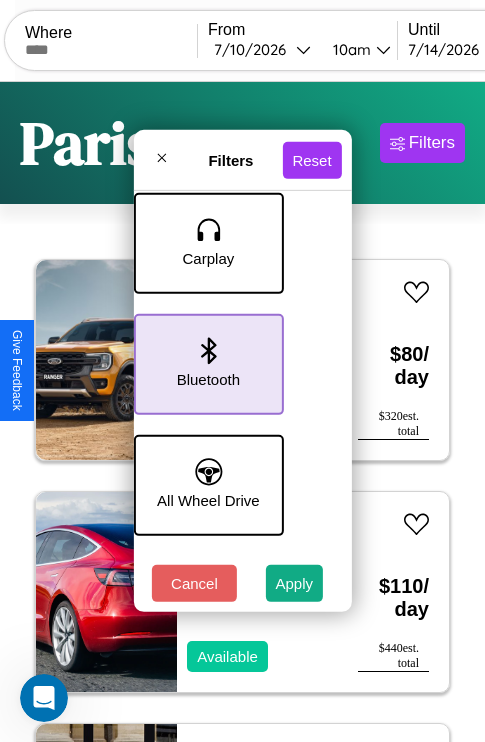 click 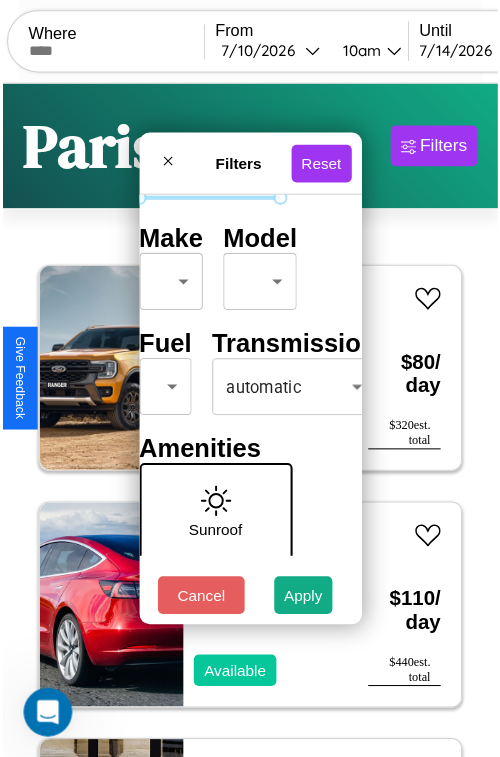 scroll, scrollTop: 59, scrollLeft: 40, axis: both 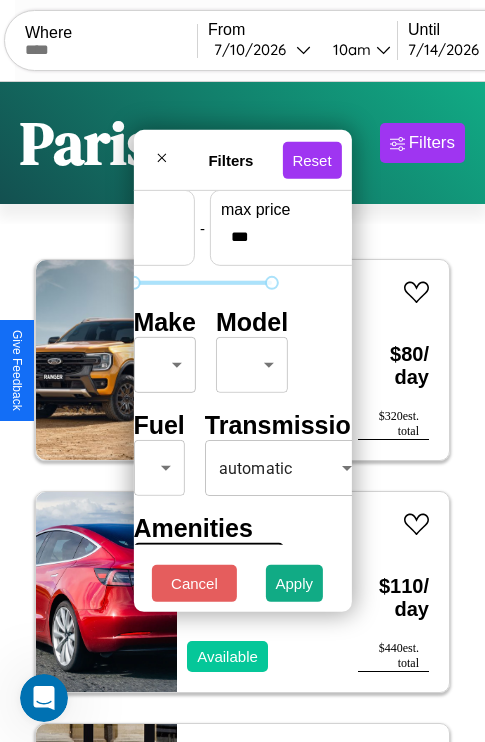 click on "CarGo Where From [DATE] [TIME] Until [DATE] [TIME] Become a Host Login Sign Up [CITY] Filters 42  cars in this area These cars can be picked up in this city. Ford   L9522   2020 Available $ 80  / day $ 320  est. total Tesla   Model 3   2021 Available $ 110  / day $ 440  est. total Alfa Romeo   4C   2018 Available $ 140  / day $ 560  est. total Ferrari   Portofino   2016 Available $ 60  / day $ 240  est. total BMW   335is   2014 Available $ 170  / day $ 680  est. total Honda   CRF450L   2014 Available $ 110  / day $ 440  est. total Mercedes   190   2016 Available $ 40  / day $ 160  est. total Lexus   UX   2023 Available $ 60  / day $ 240  est. total GMC   WHL   2016 Available $ 70  / day $ 280  est. total Audi   A3   2019 Unavailable $ 90  / day $ 360  est. total Volvo   NR   2014 Available $ 60  / day $ 240  est. total Audi   RS 6   2024 Unavailable $ 120  / day $ 480  est. total Lexus   LS   2016 Available $ 180  / day $ 720  est. total Buick   Envision   2018 Available $ 70  / day $ 280  est. total" at bounding box center (242, 412) 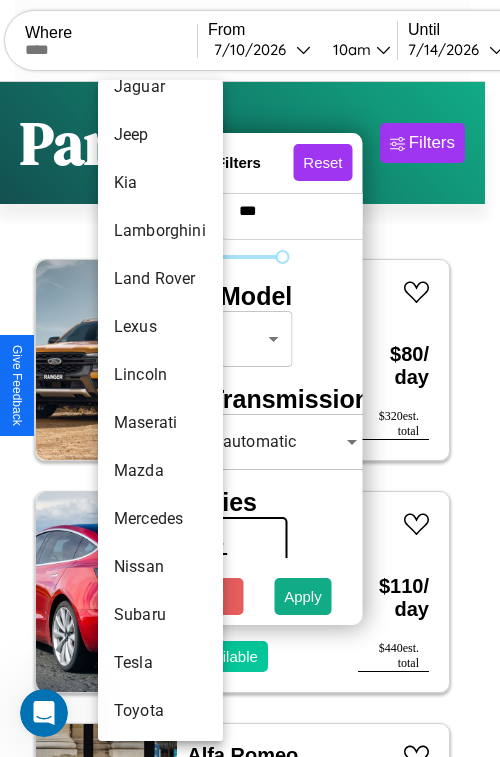 scroll, scrollTop: 1083, scrollLeft: 0, axis: vertical 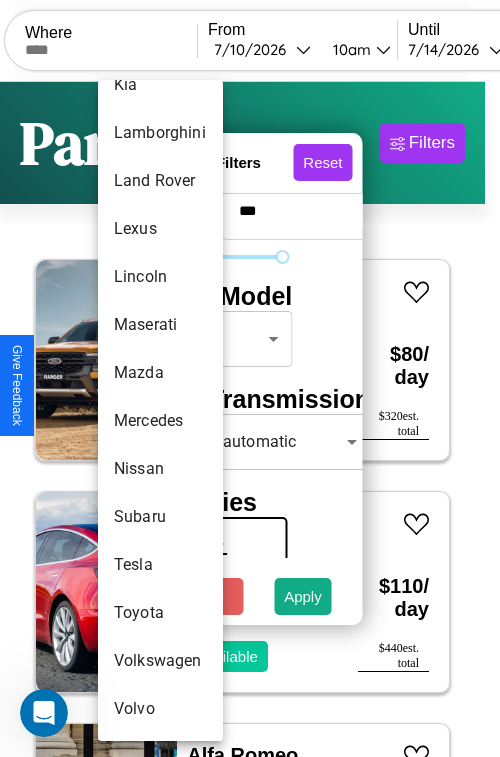 click on "Volkswagen" at bounding box center (160, 661) 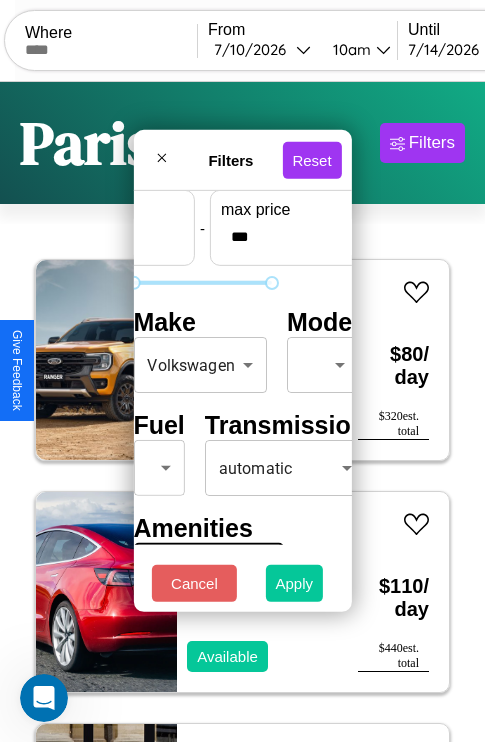 click on "Apply" at bounding box center (295, 583) 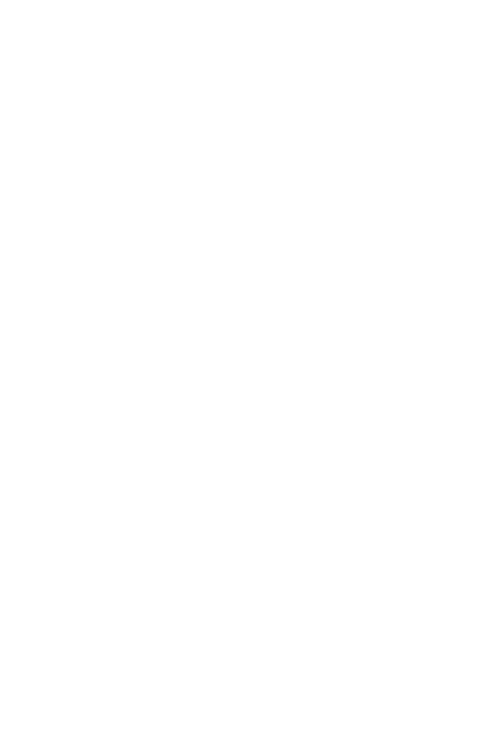 scroll, scrollTop: 0, scrollLeft: 0, axis: both 